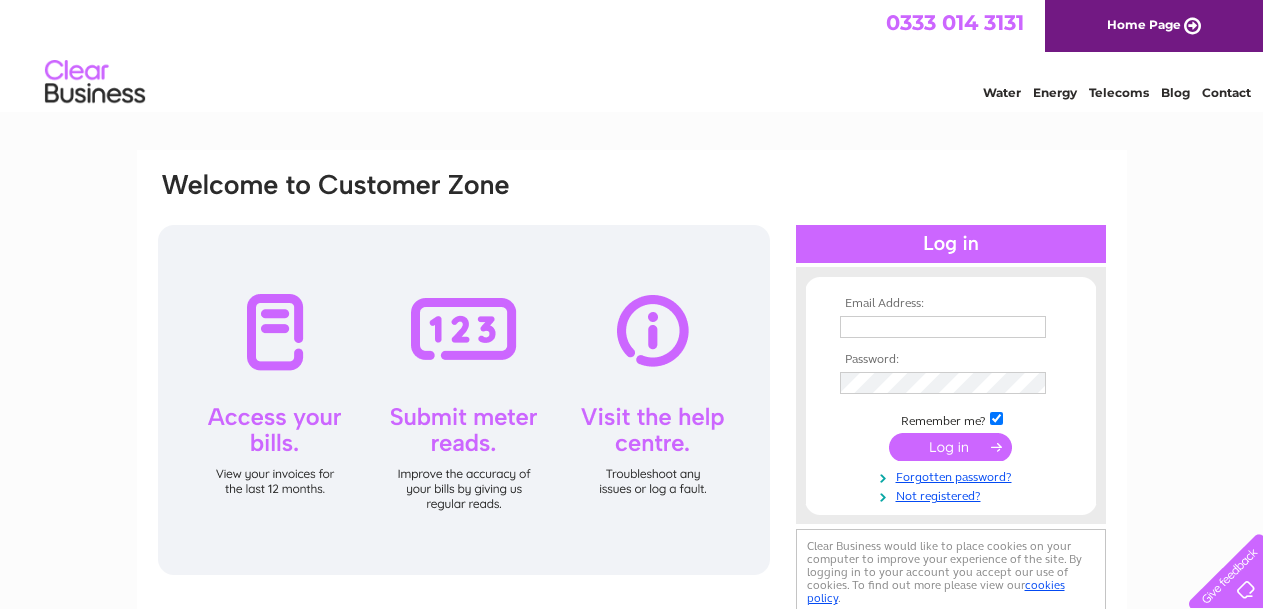 scroll, scrollTop: 0, scrollLeft: 0, axis: both 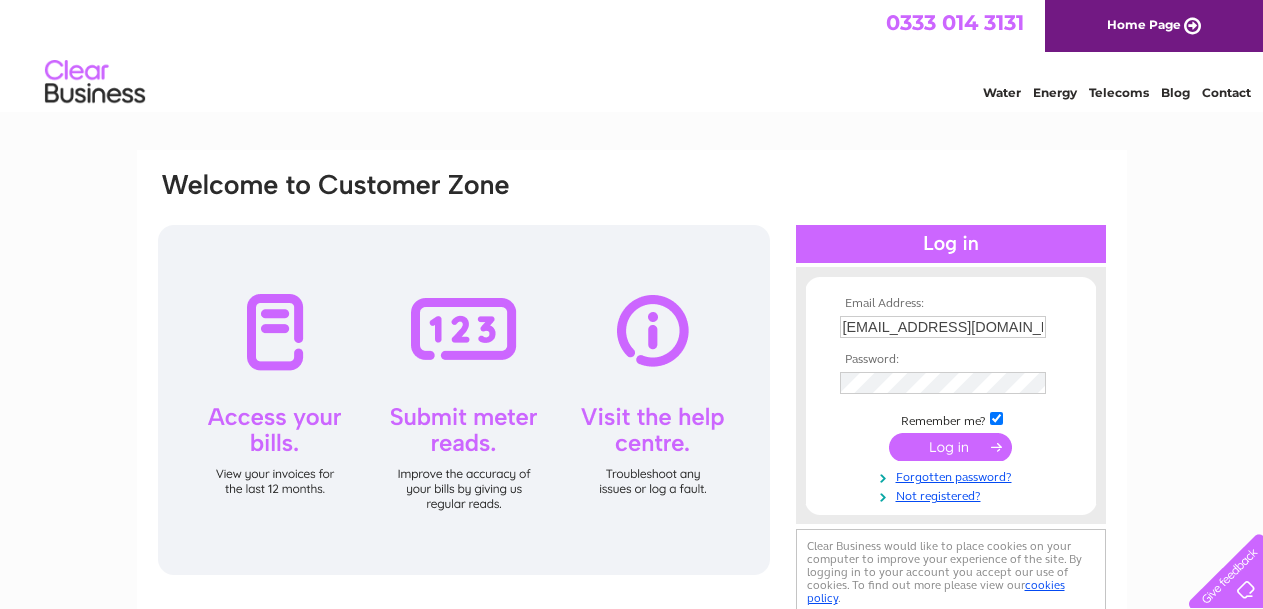 click at bounding box center (950, 447) 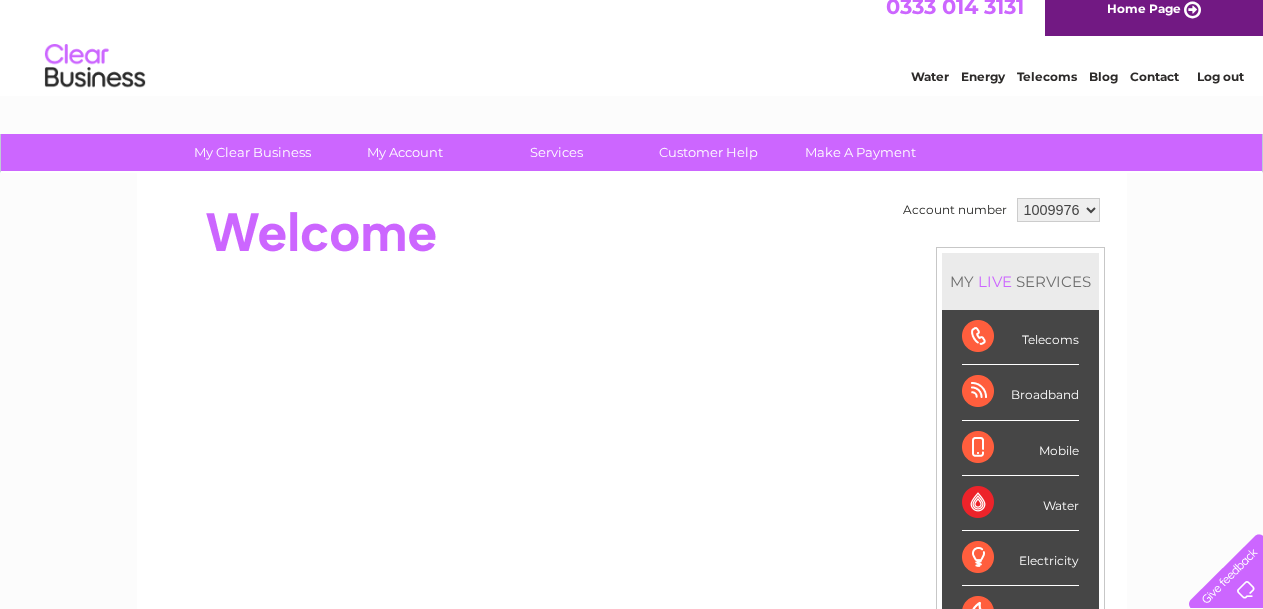 scroll, scrollTop: 0, scrollLeft: 0, axis: both 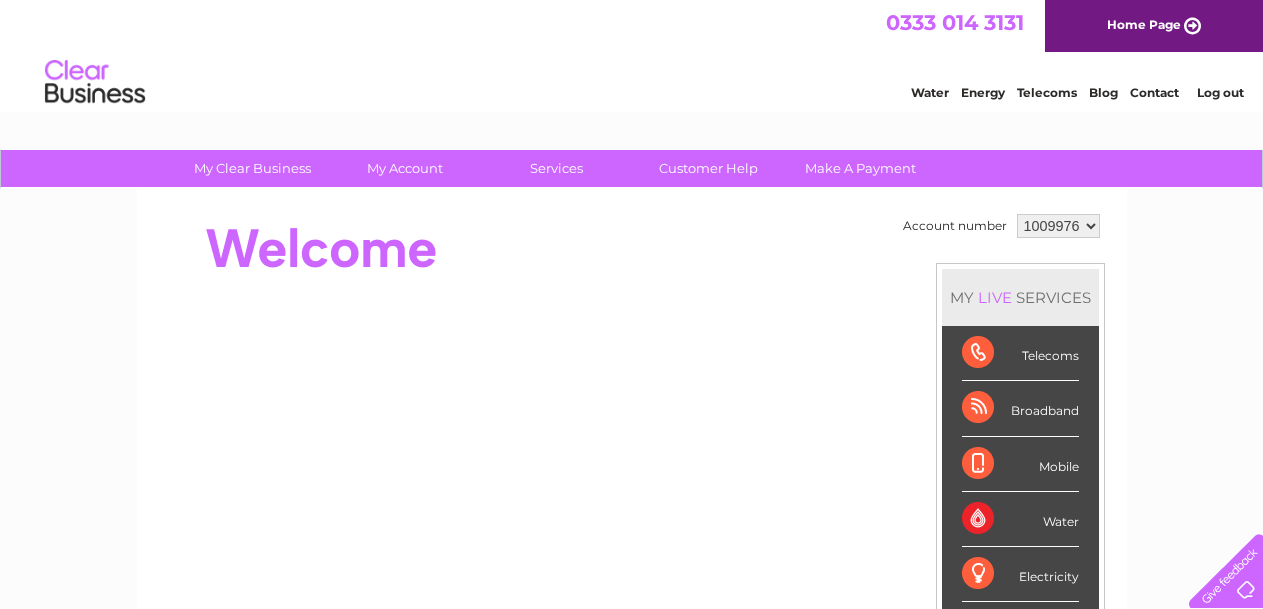 click on "1009976" at bounding box center (1058, 226) 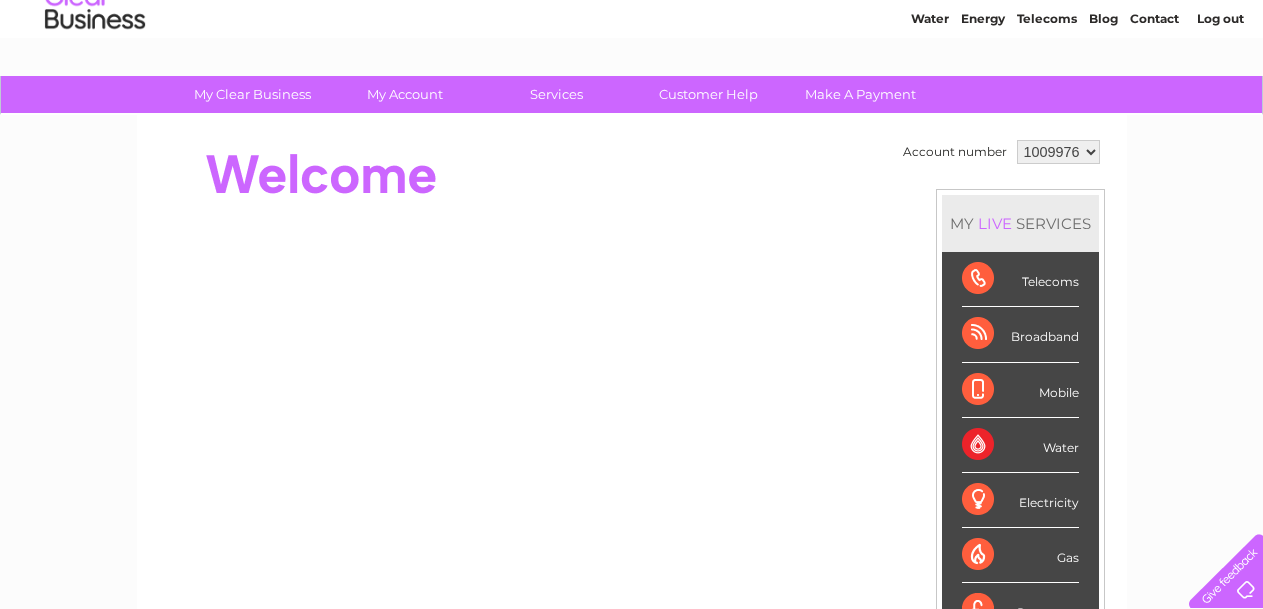 scroll, scrollTop: 0, scrollLeft: 0, axis: both 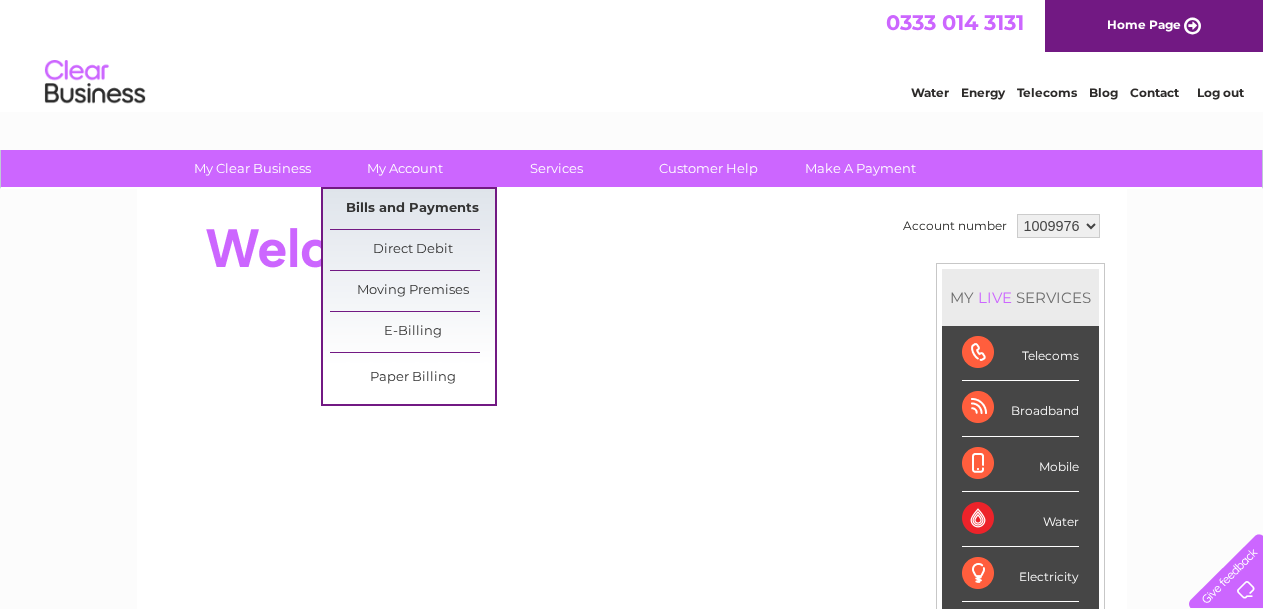 click on "Bills and Payments" at bounding box center [412, 209] 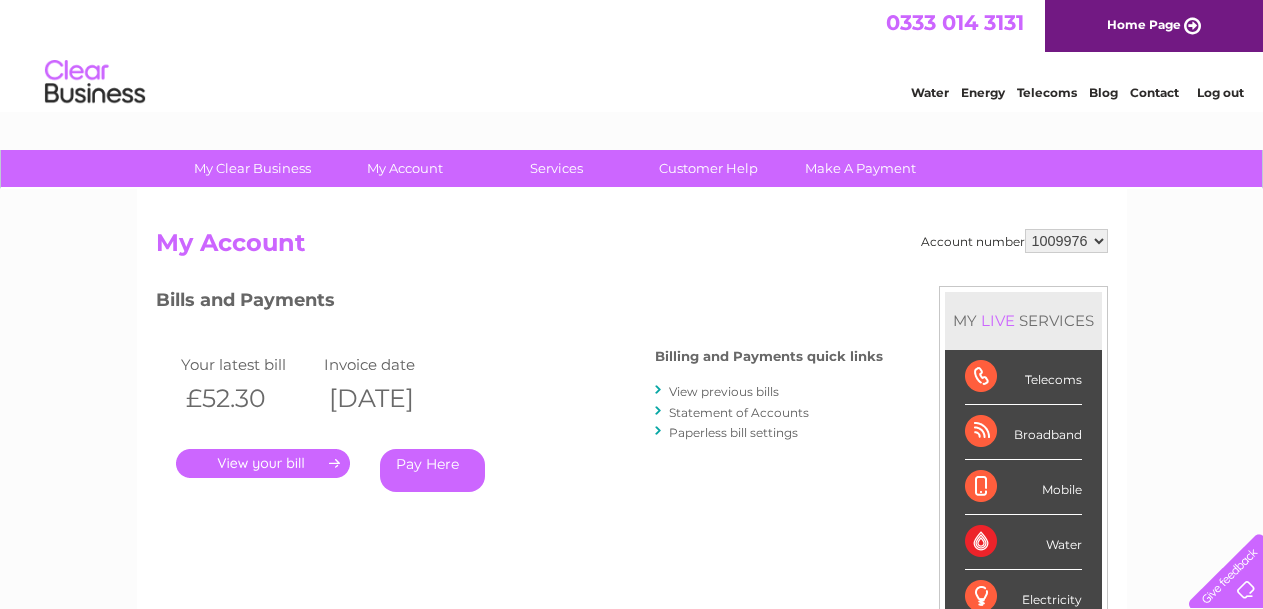 scroll, scrollTop: 0, scrollLeft: 0, axis: both 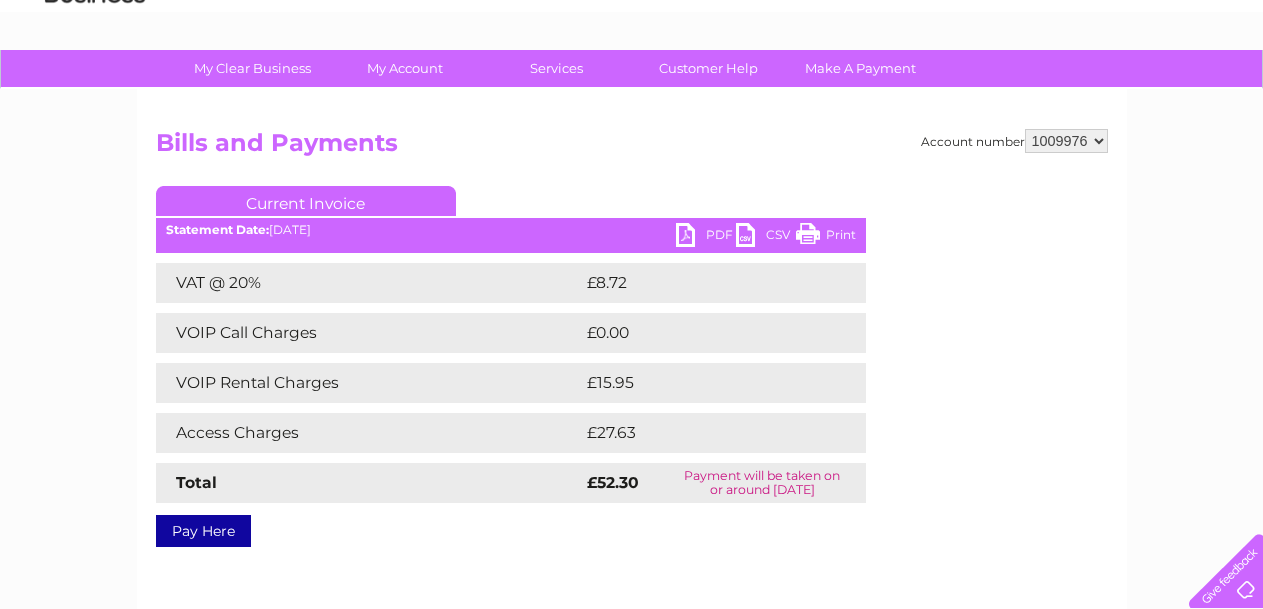 click on "PDF" at bounding box center [706, 237] 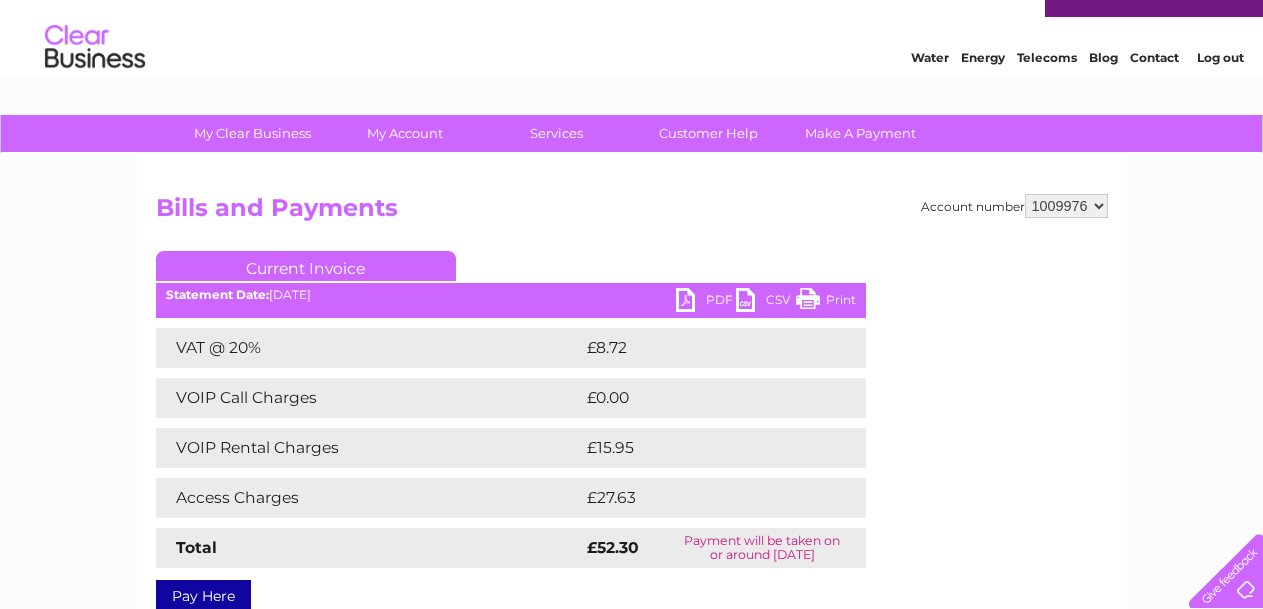 scroll, scrollTop: 0, scrollLeft: 0, axis: both 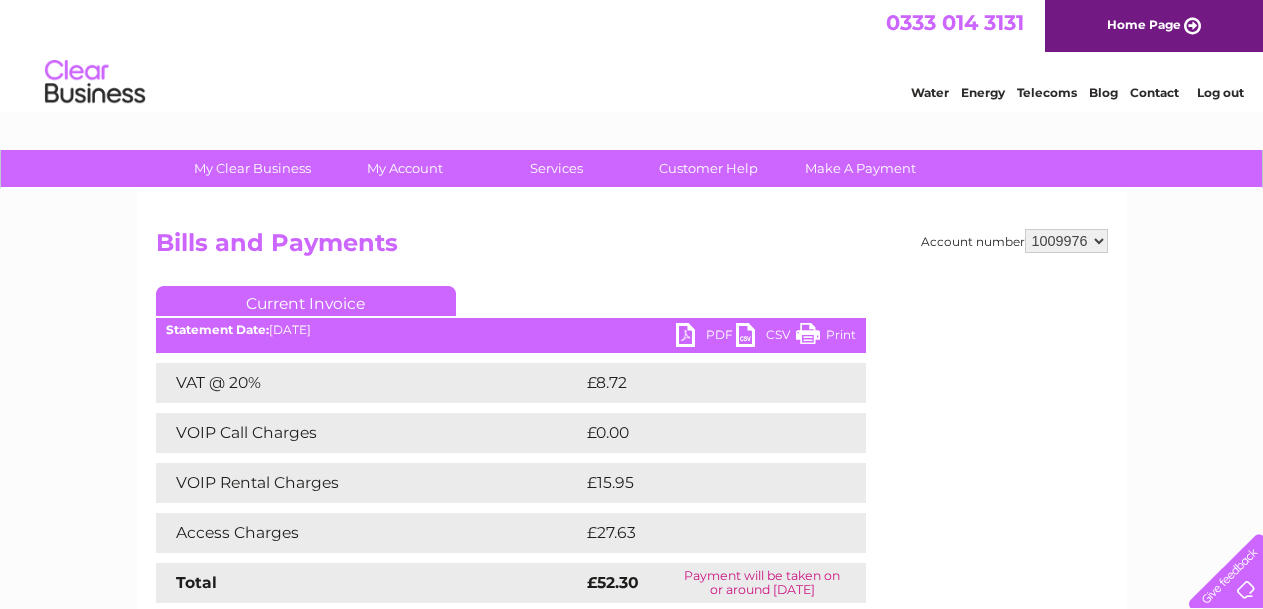 click on "Log out" at bounding box center (1220, 92) 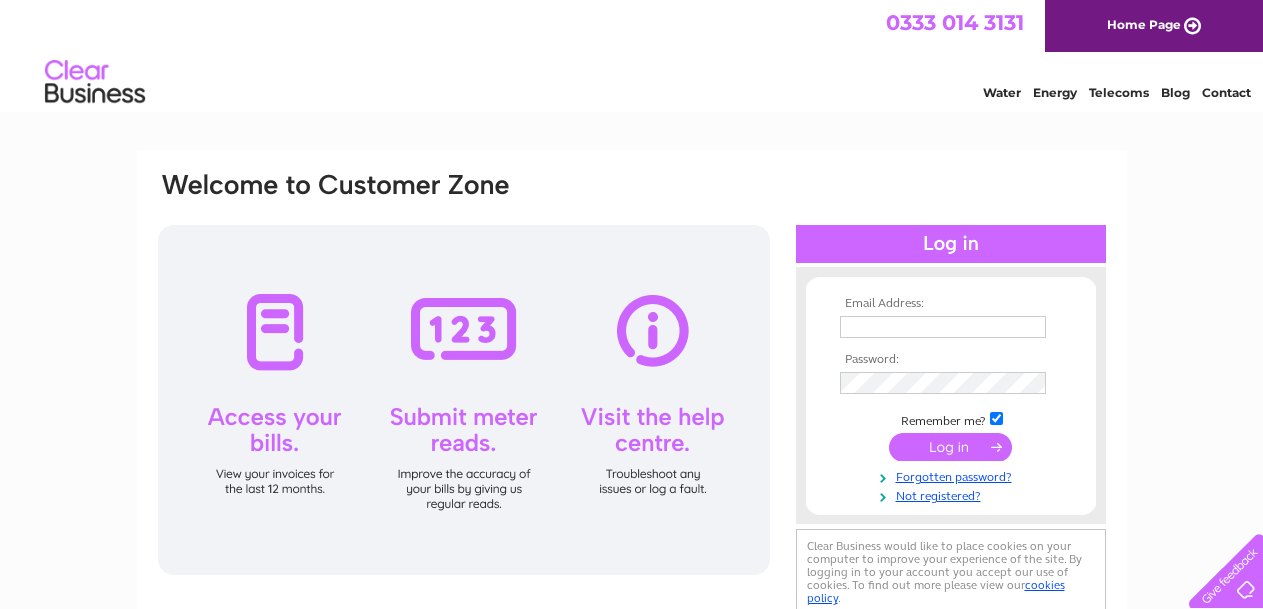 scroll, scrollTop: 0, scrollLeft: 0, axis: both 